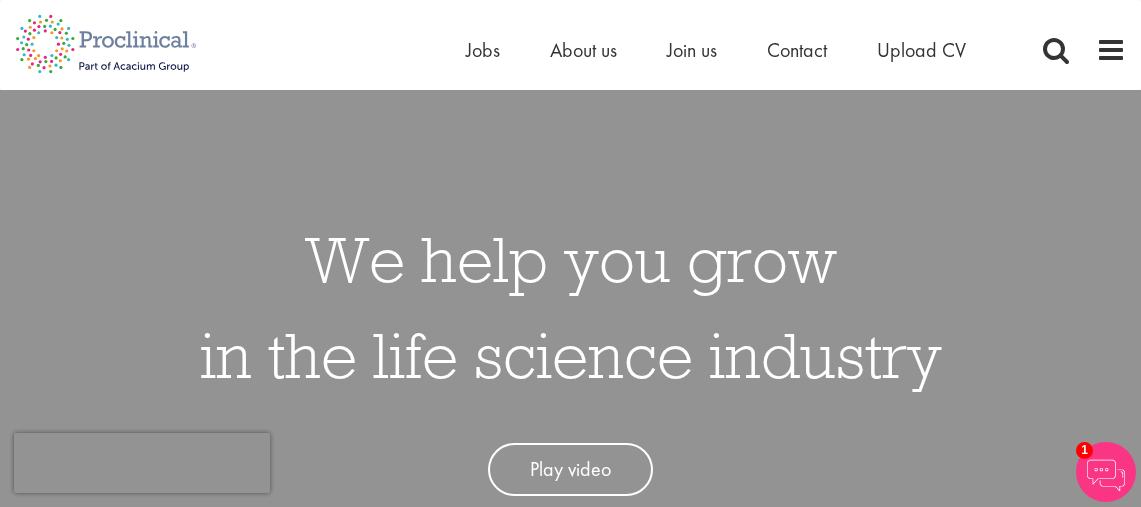 scroll, scrollTop: 0, scrollLeft: 0, axis: both 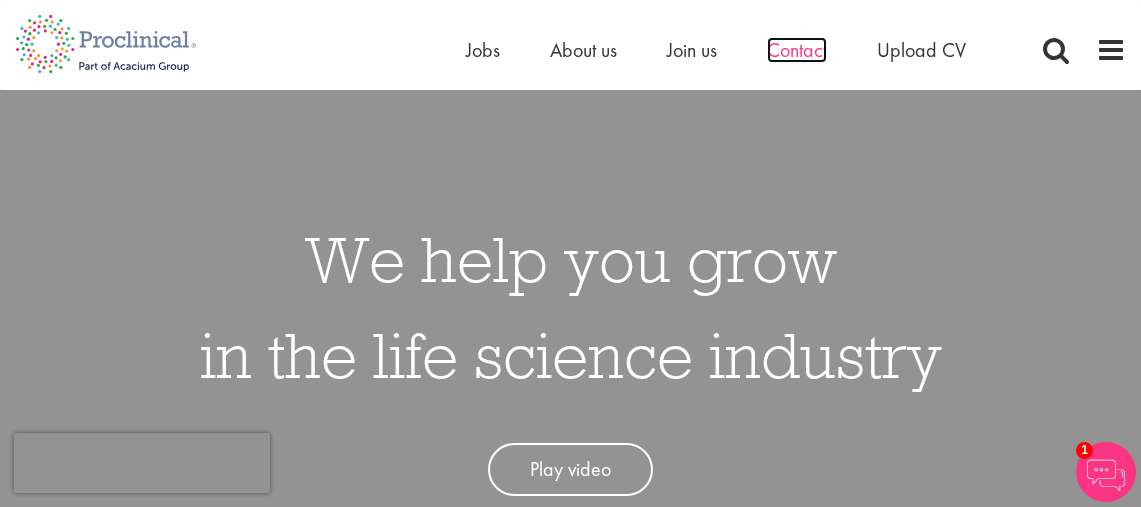 drag, startPoint x: 0, startPoint y: 0, endPoint x: 804, endPoint y: 51, distance: 805.6159 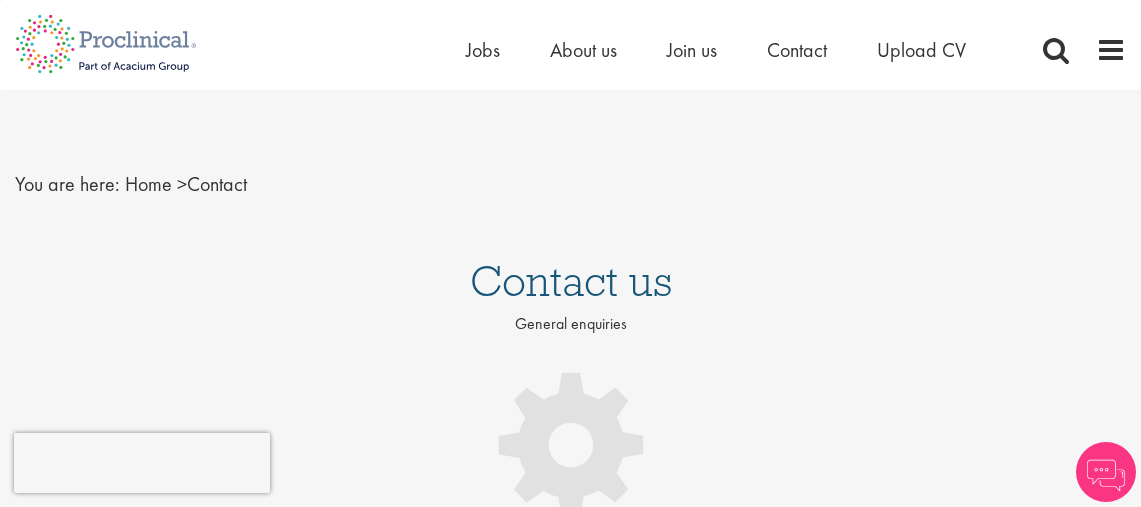 scroll, scrollTop: 0, scrollLeft: 0, axis: both 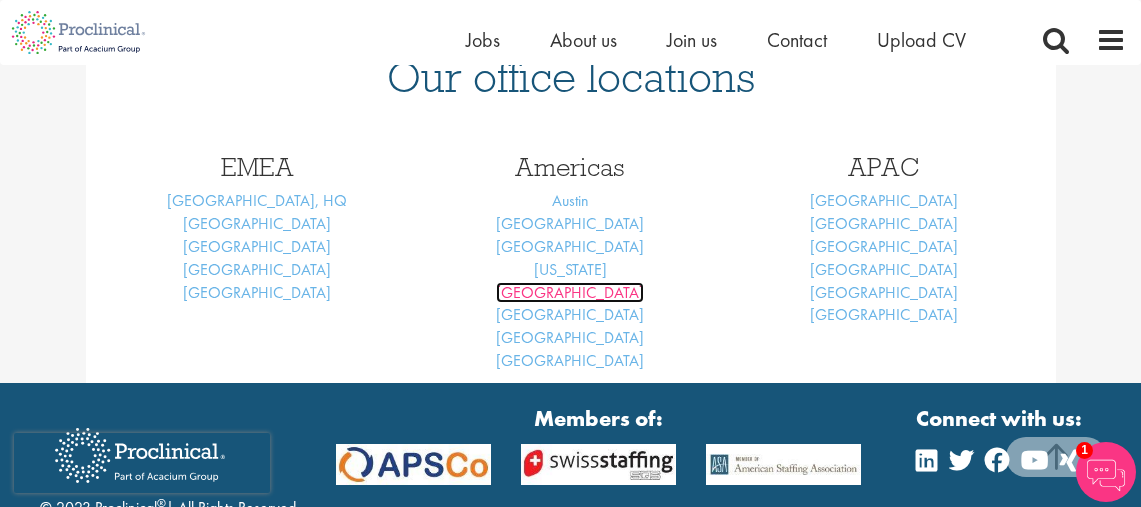 click on "[GEOGRAPHIC_DATA]" at bounding box center (570, 292) 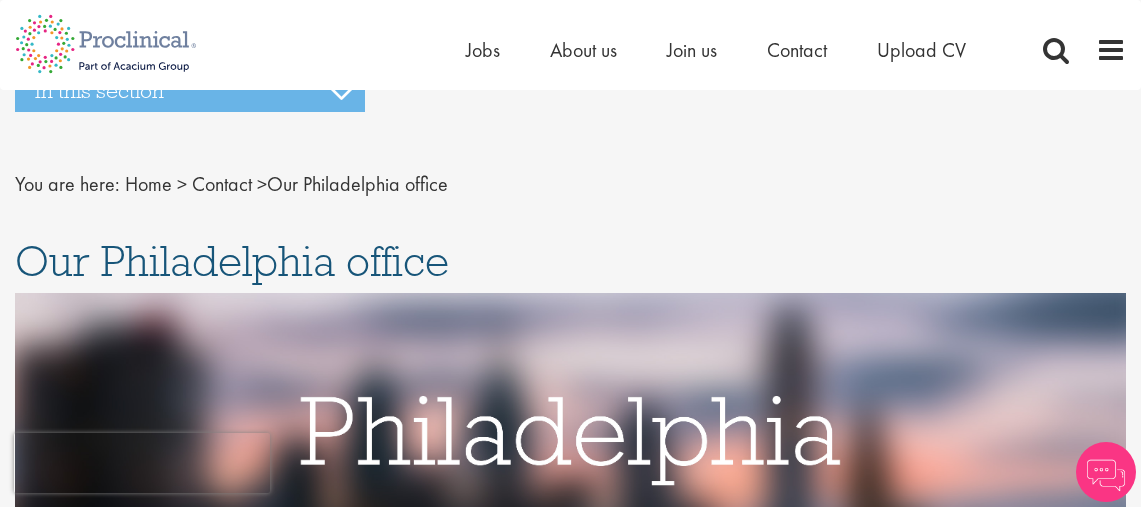scroll, scrollTop: 0, scrollLeft: 0, axis: both 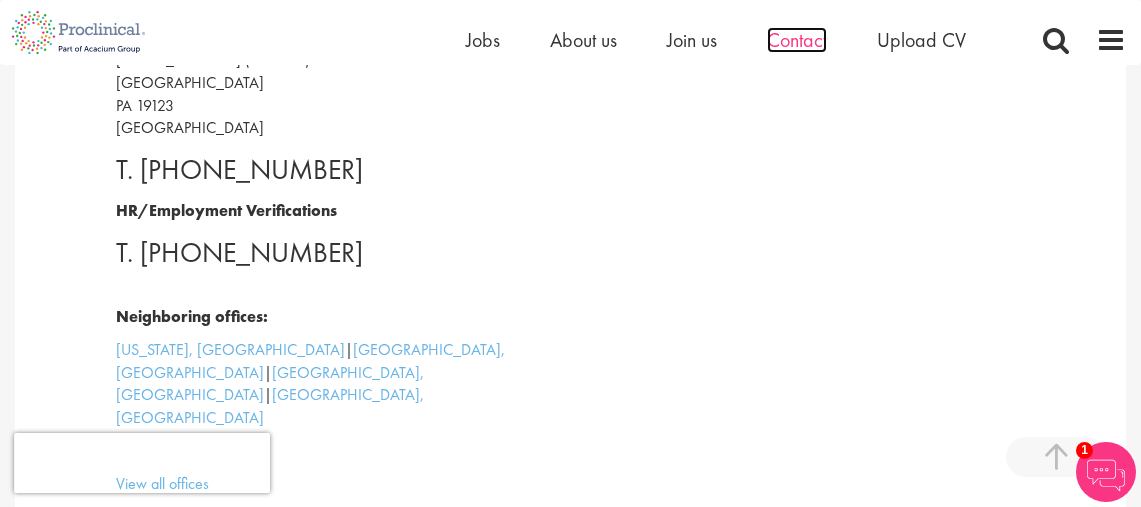 click on "Contact" at bounding box center [797, 40] 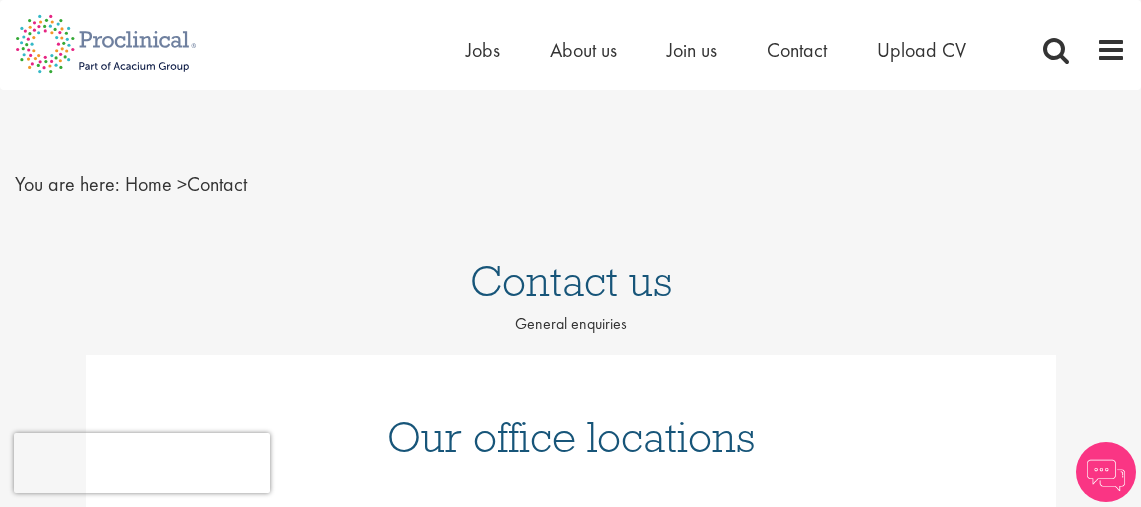 scroll, scrollTop: 0, scrollLeft: 0, axis: both 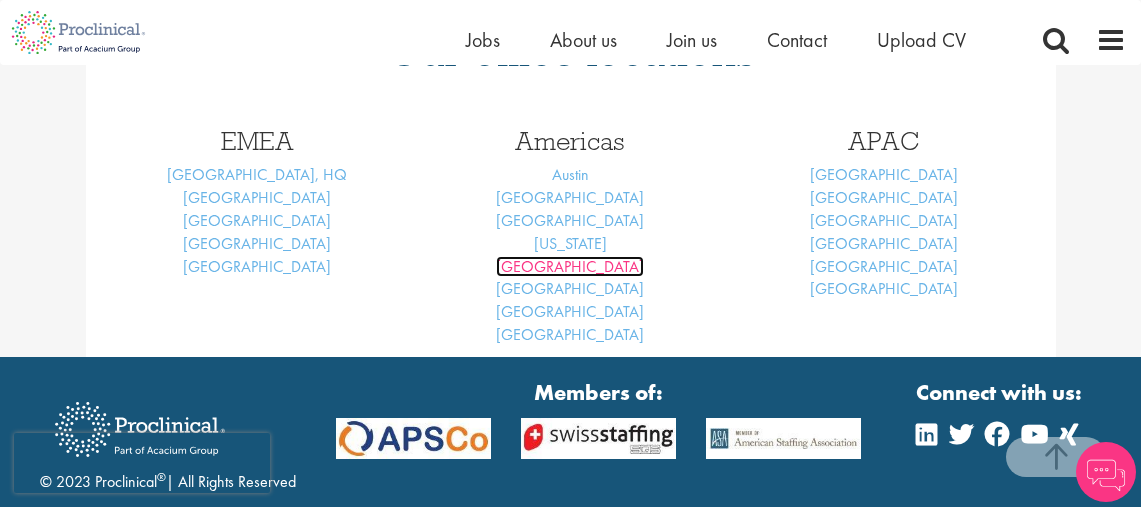 click on "[GEOGRAPHIC_DATA]" at bounding box center [570, 266] 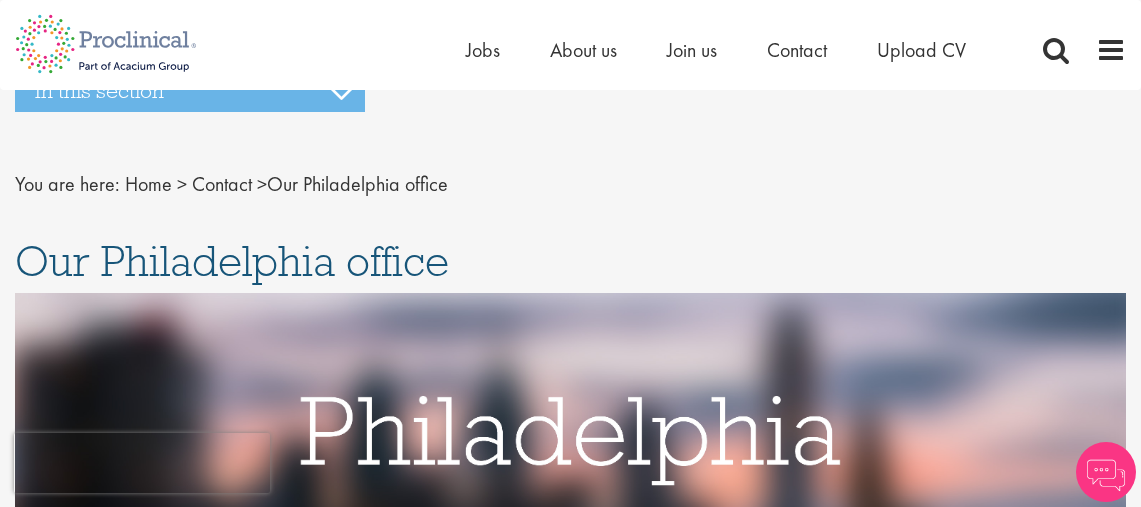 scroll, scrollTop: 0, scrollLeft: 0, axis: both 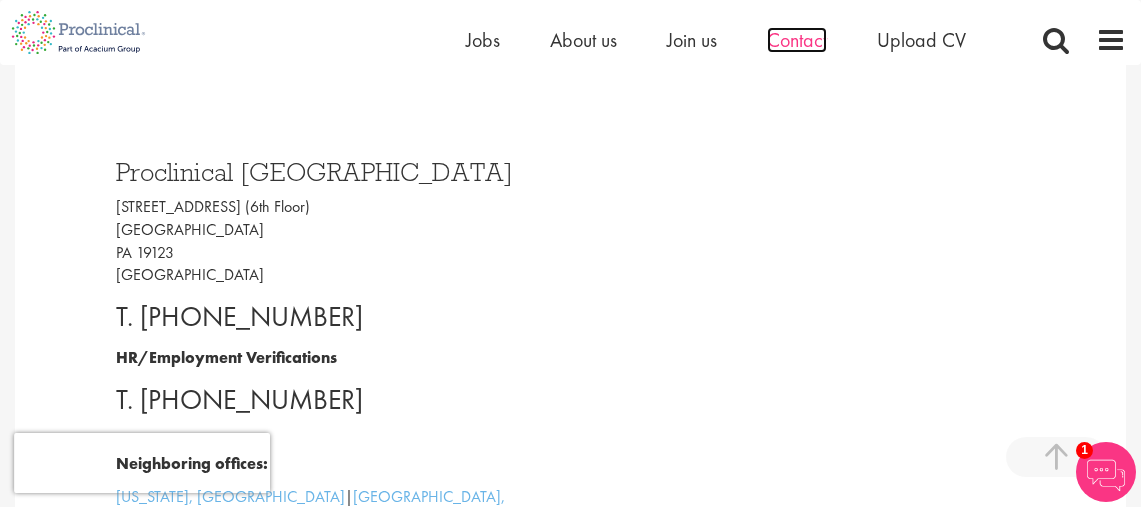 click on "Contact" at bounding box center (797, 40) 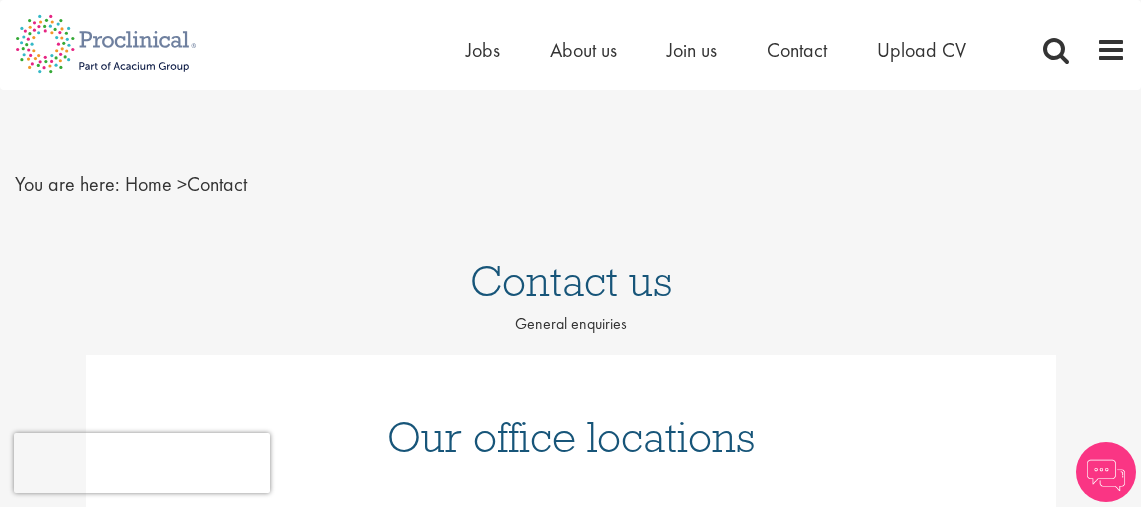 scroll, scrollTop: 0, scrollLeft: 0, axis: both 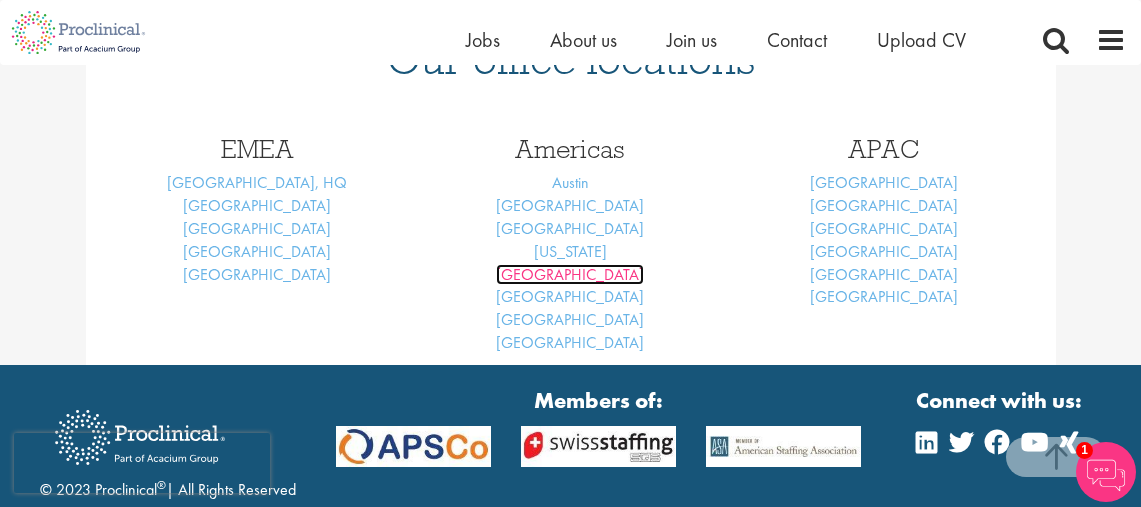 click on "[GEOGRAPHIC_DATA]" at bounding box center (570, 274) 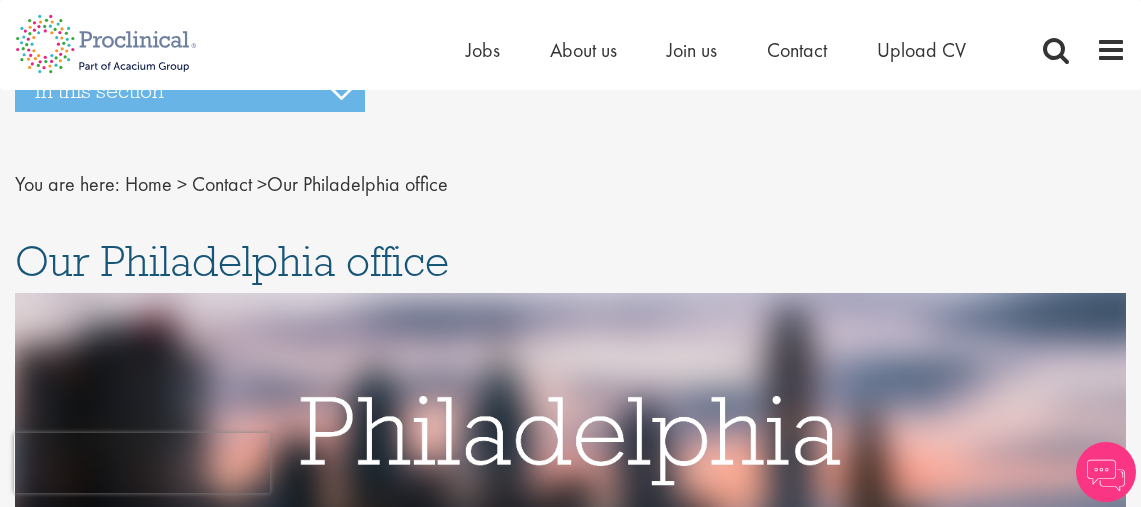 scroll, scrollTop: 0, scrollLeft: 0, axis: both 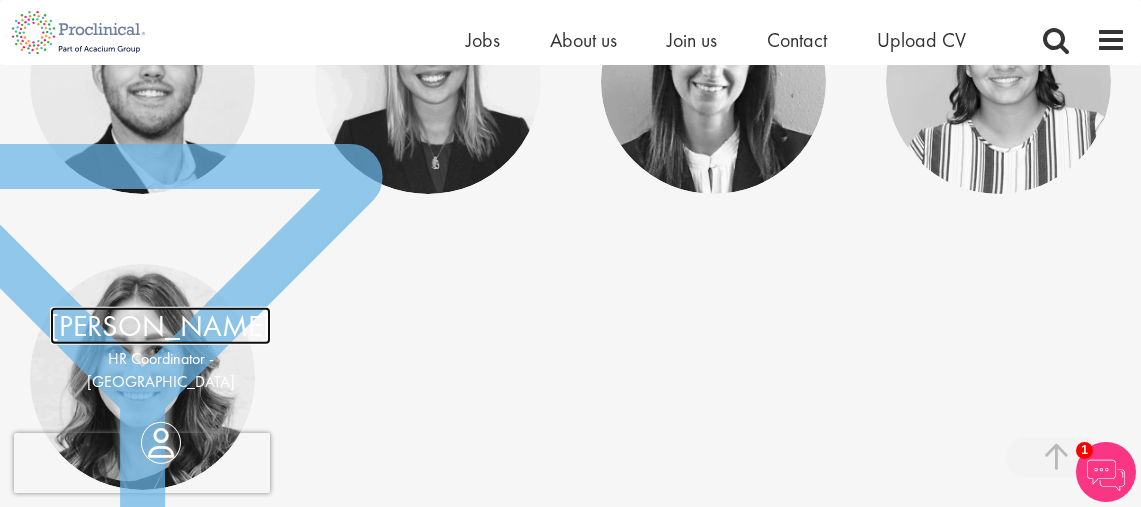 click on "[PERSON_NAME]" at bounding box center [160, 326] 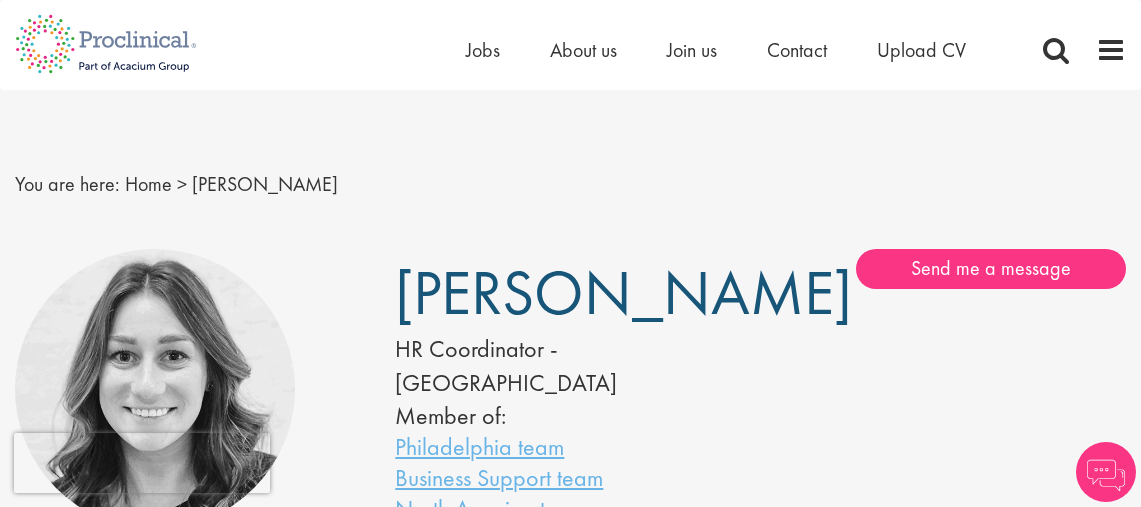 scroll, scrollTop: 0, scrollLeft: 0, axis: both 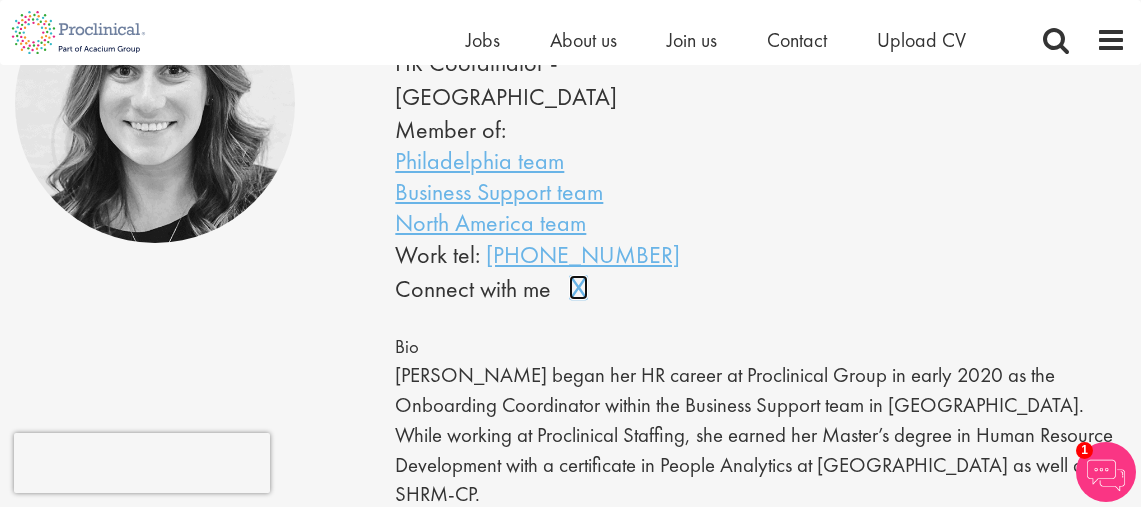 click on "Connect on  LinkedIn" at bounding box center [585, 297] 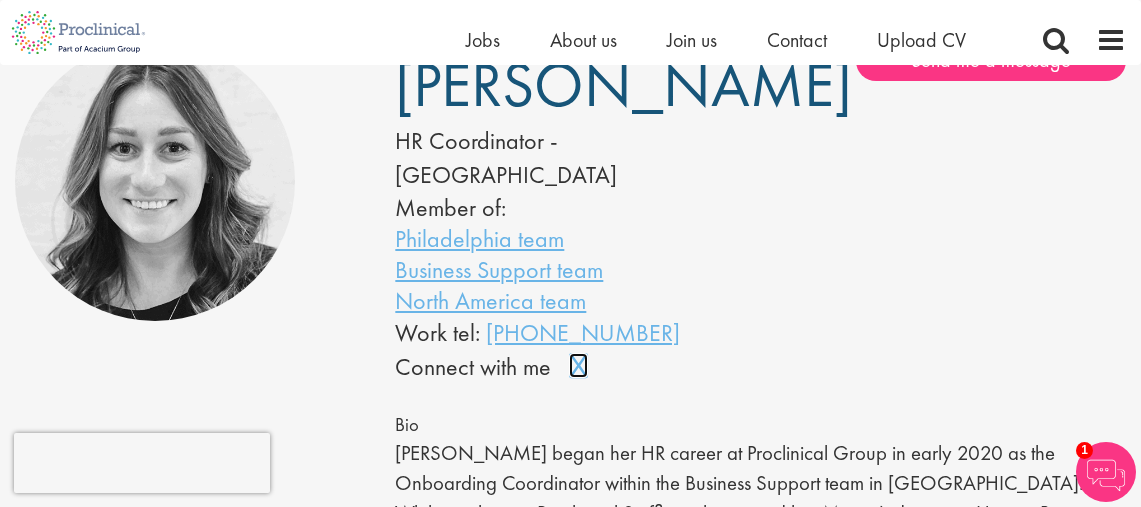 scroll, scrollTop: 170, scrollLeft: 0, axis: vertical 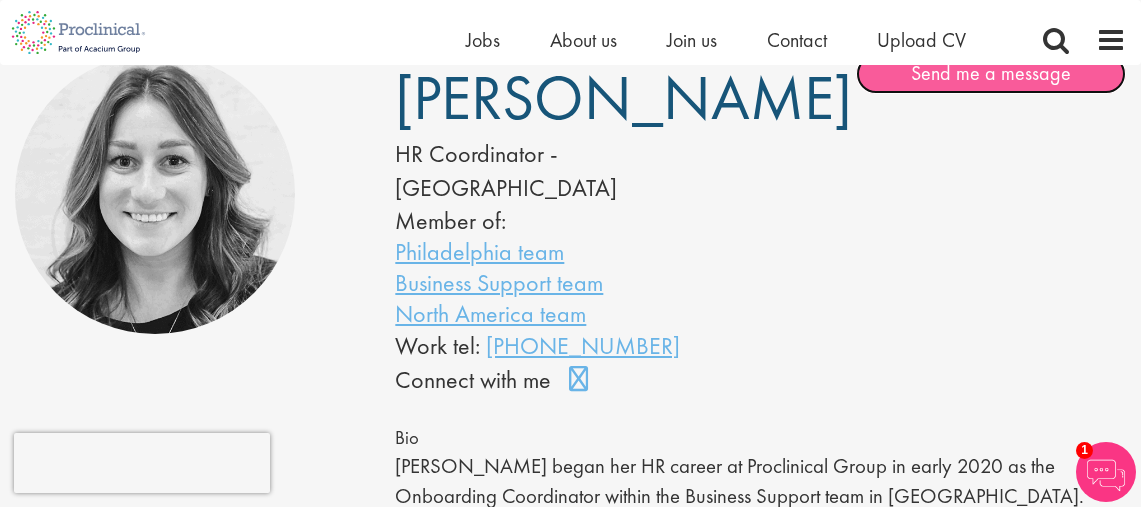 click on "Send me a message" at bounding box center [991, 74] 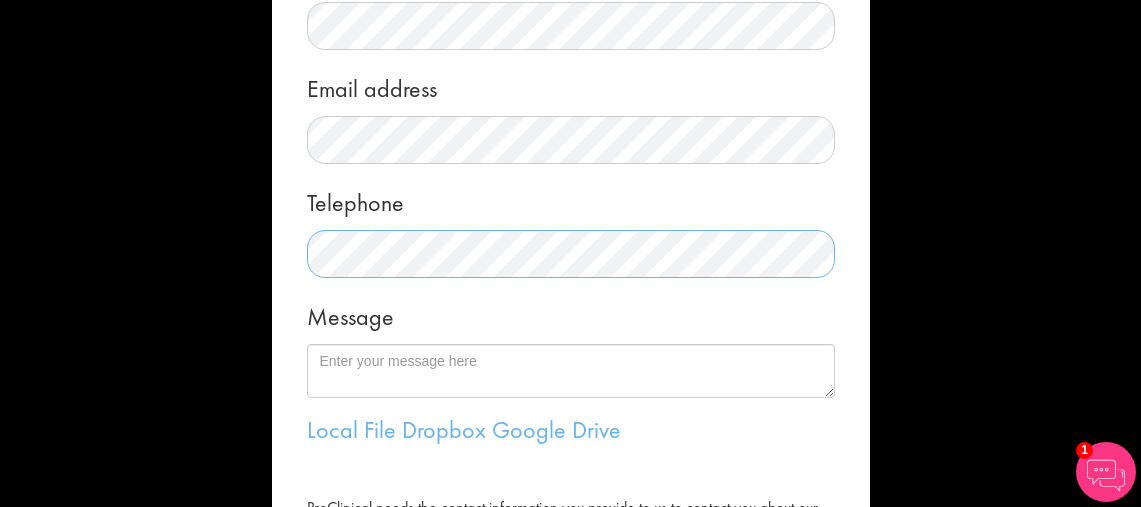 scroll, scrollTop: 349, scrollLeft: 0, axis: vertical 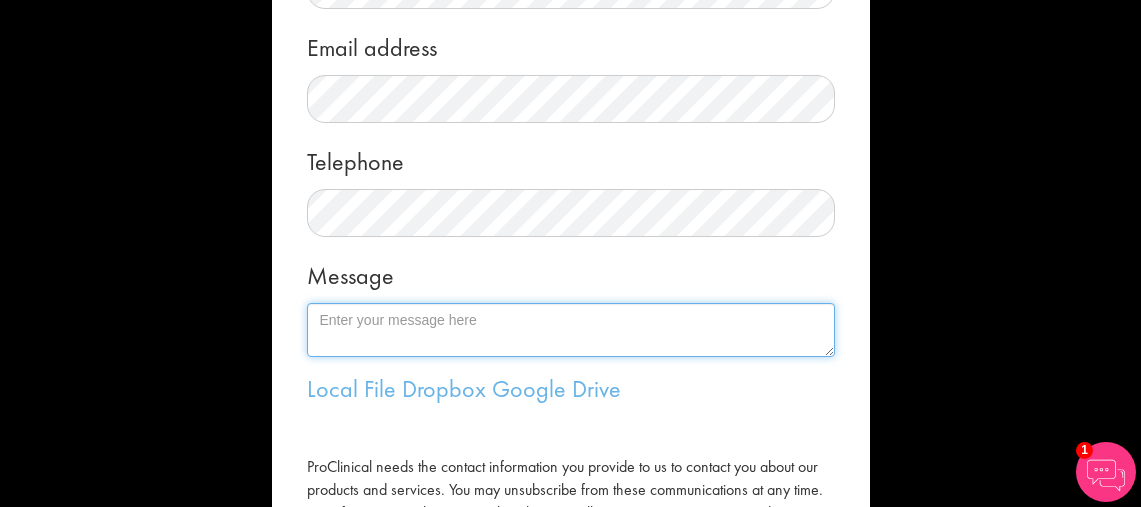click on "Message" at bounding box center (571, 330) 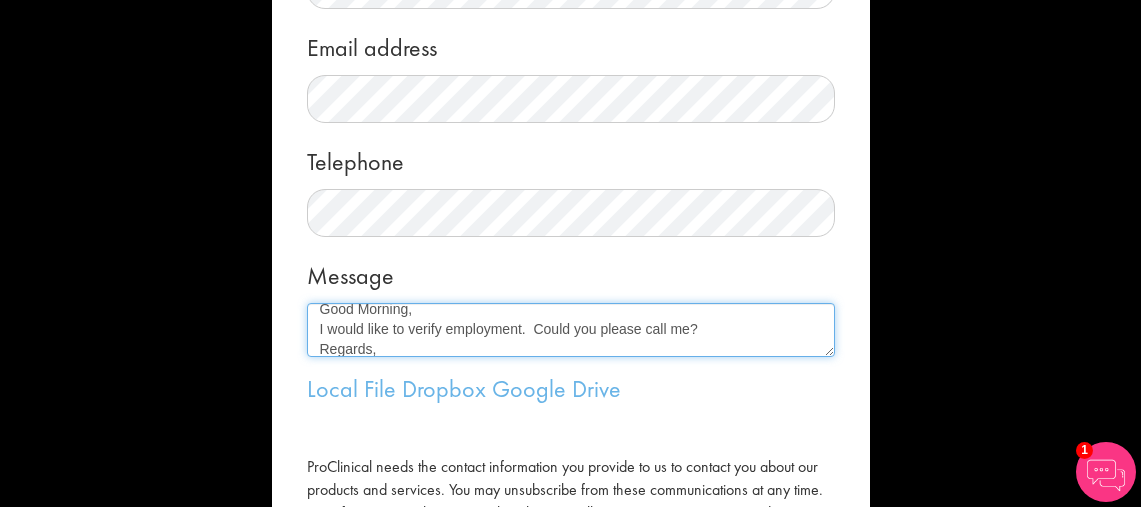 scroll, scrollTop: 31, scrollLeft: 0, axis: vertical 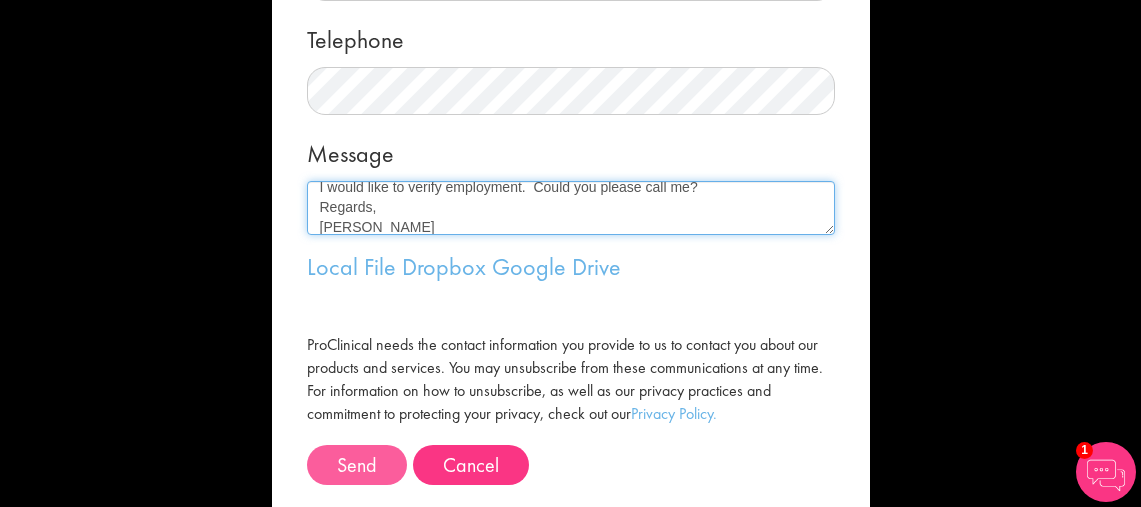 type on "Good Morning,
I would like to verify employment.  Could you please call me?
Regards,
Suzanne Donas" 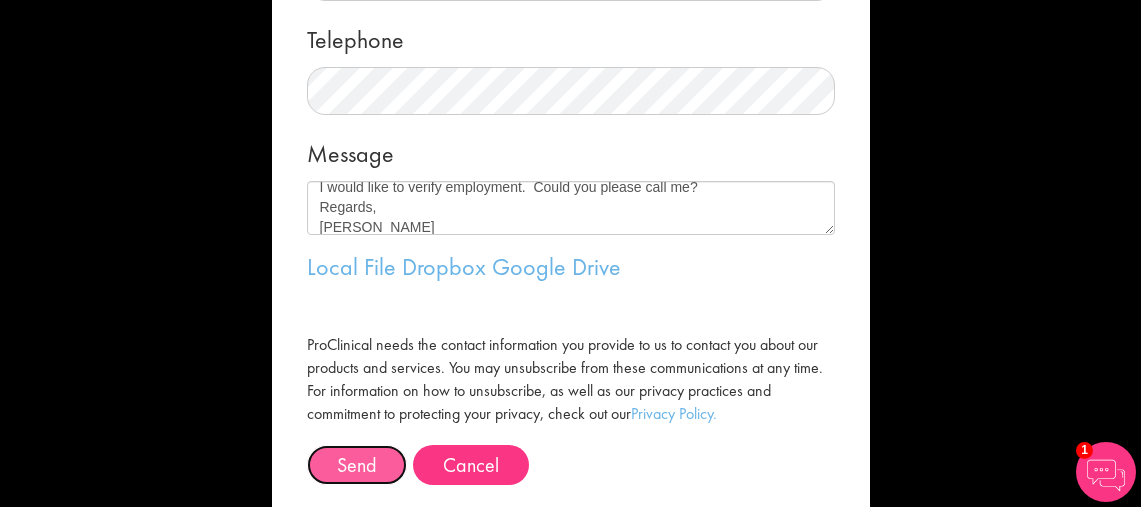 click on "Send" at bounding box center [357, 465] 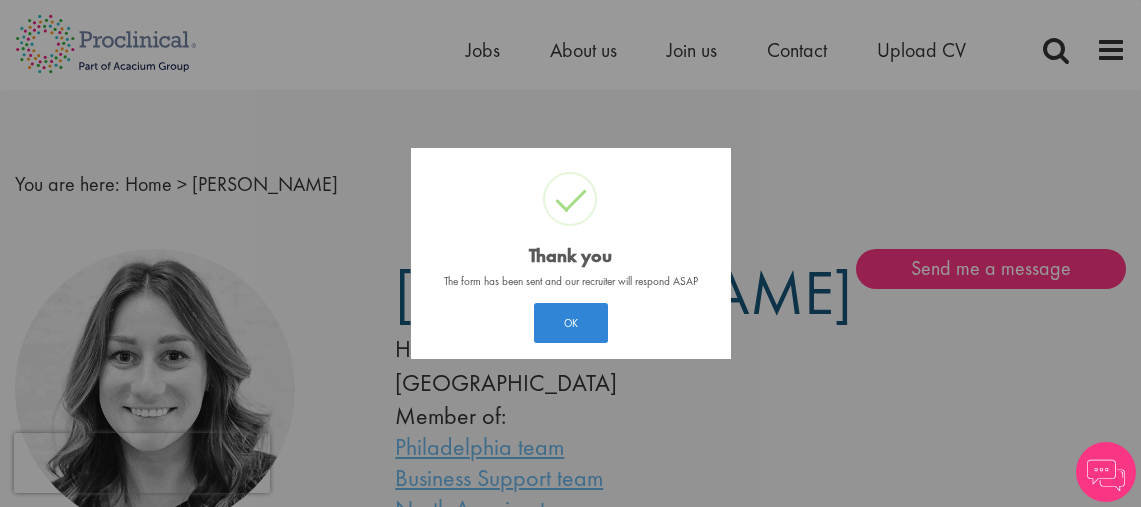 scroll, scrollTop: 0, scrollLeft: 0, axis: both 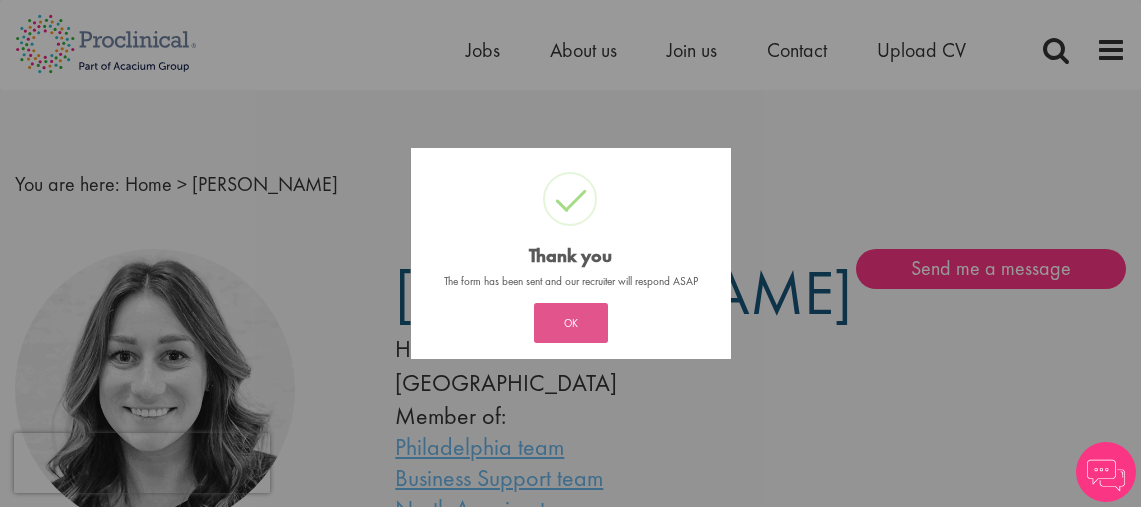 click on "OK" at bounding box center [571, 323] 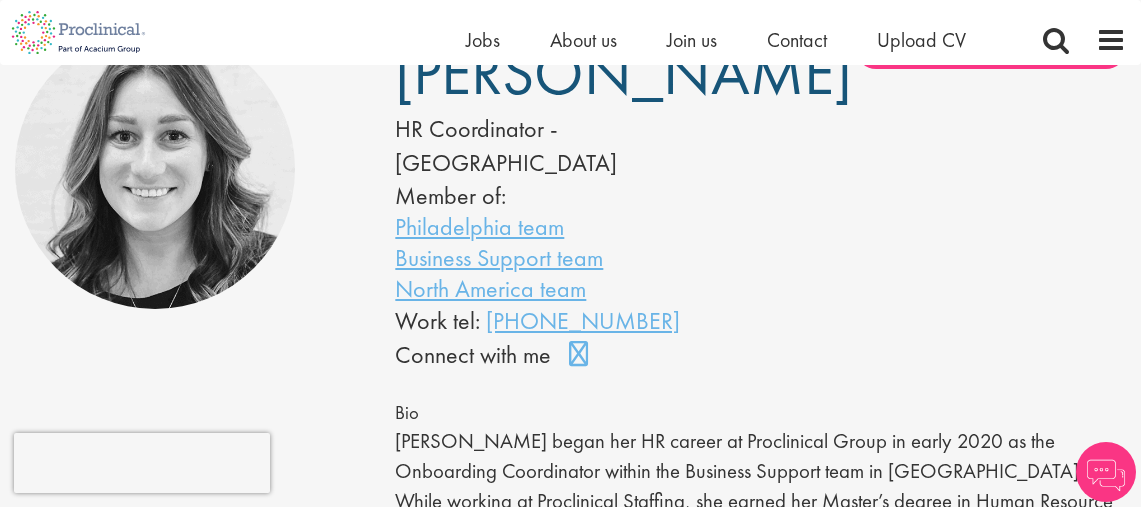 scroll, scrollTop: 0, scrollLeft: 0, axis: both 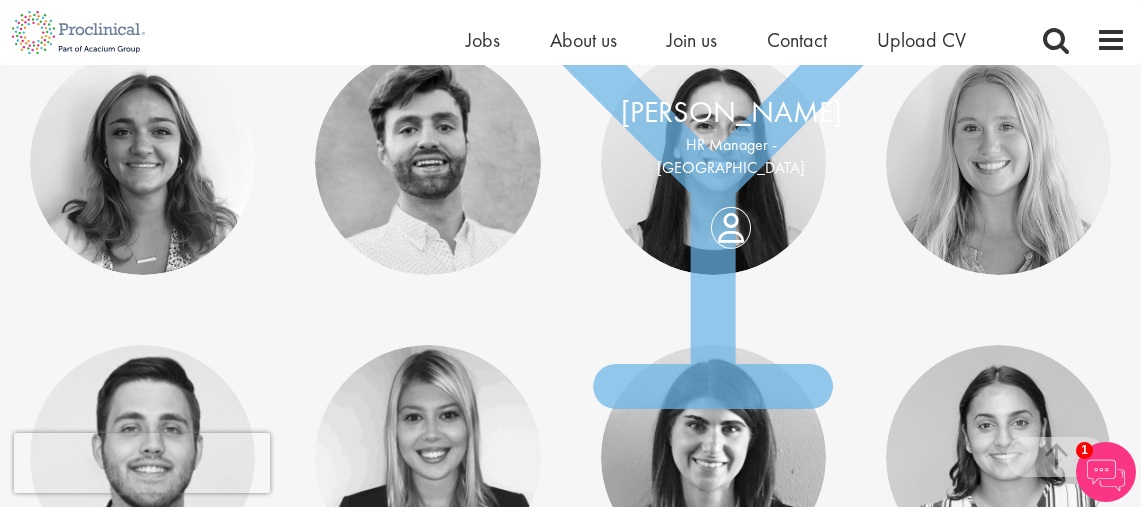 click on "HR Manager - [GEOGRAPHIC_DATA]" at bounding box center [731, 156] 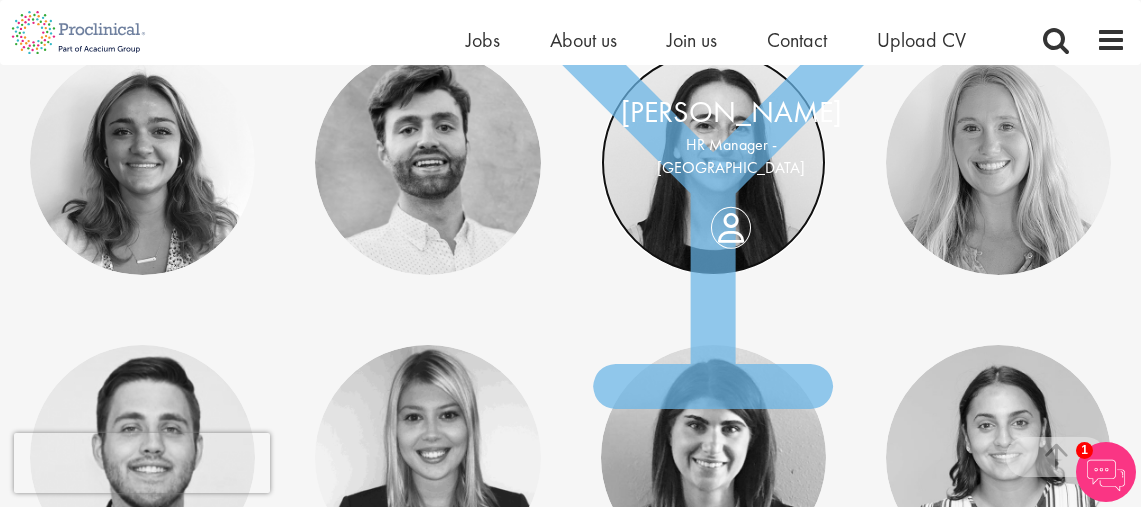 click at bounding box center (713, 162) 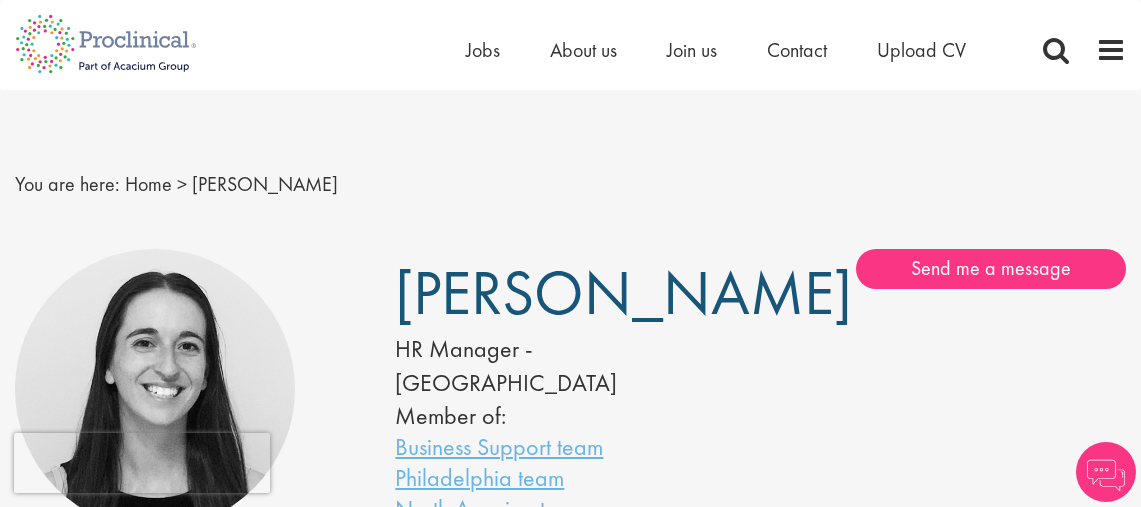 scroll, scrollTop: 0, scrollLeft: 0, axis: both 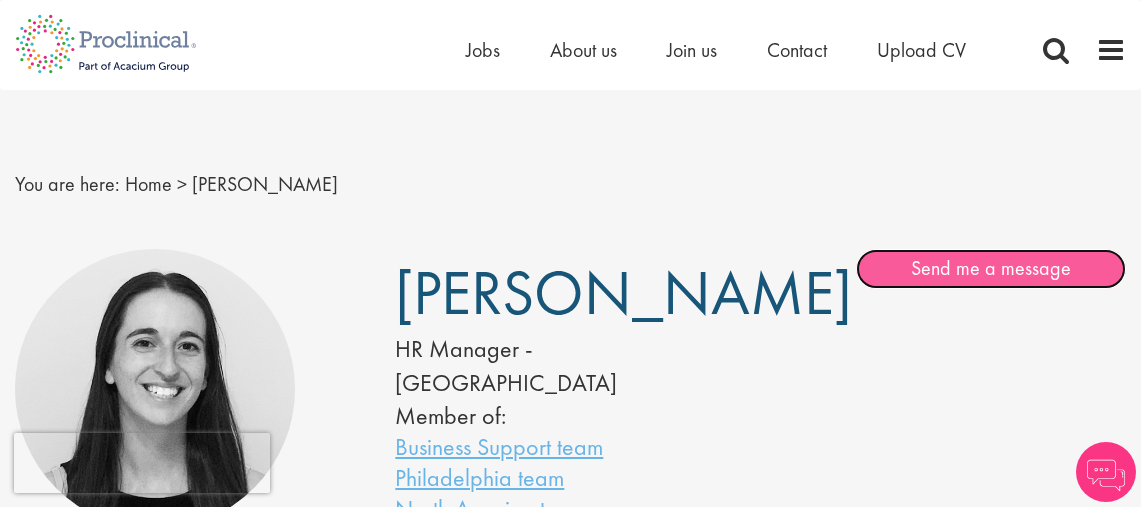 click on "Send me a message" at bounding box center (991, 269) 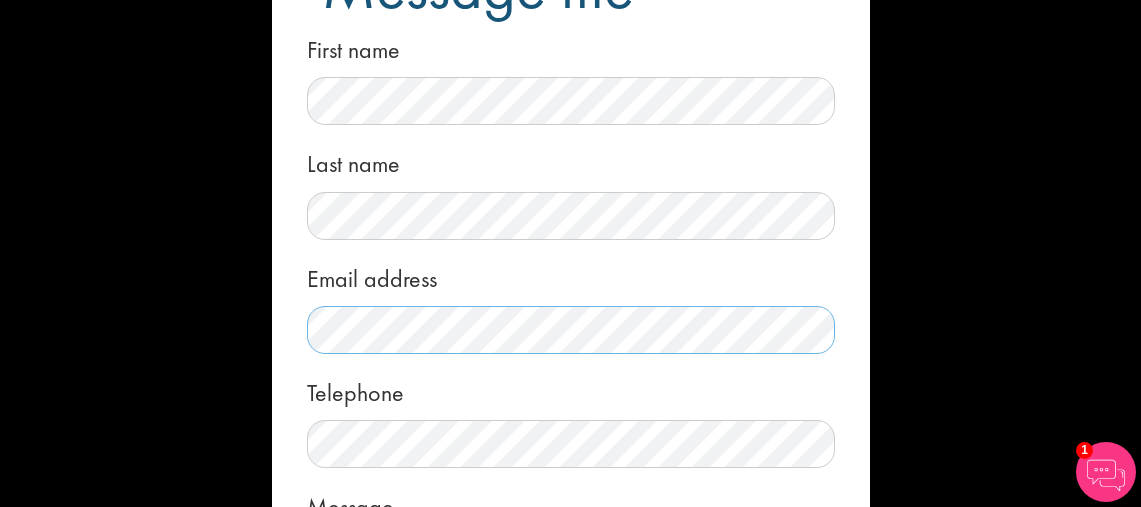 scroll, scrollTop: 173, scrollLeft: 0, axis: vertical 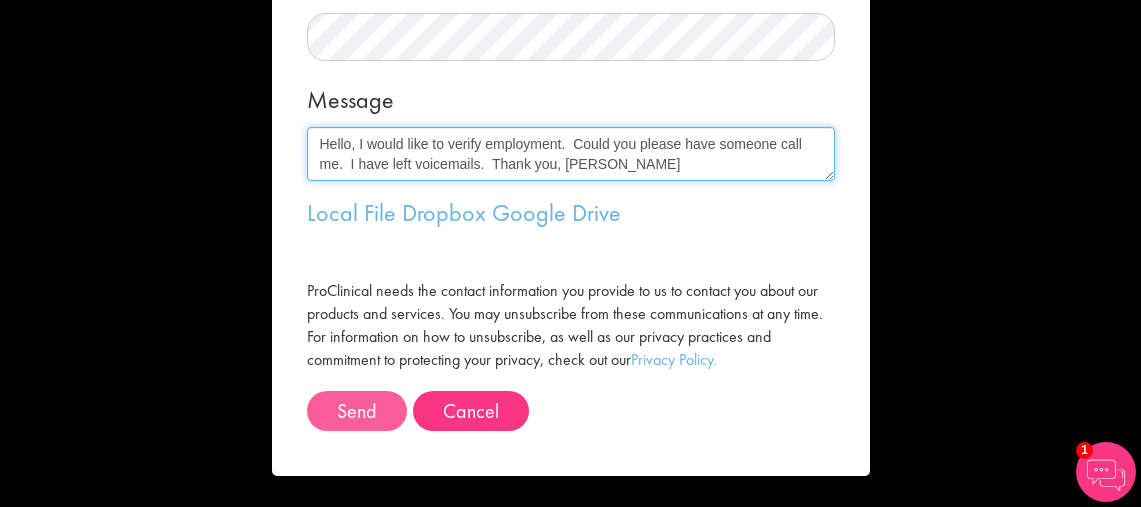 type on "Hello, I would like to verify employment.  Could you please have someone call me.  I have left voicemails.  Thank you, Suzanne Donas" 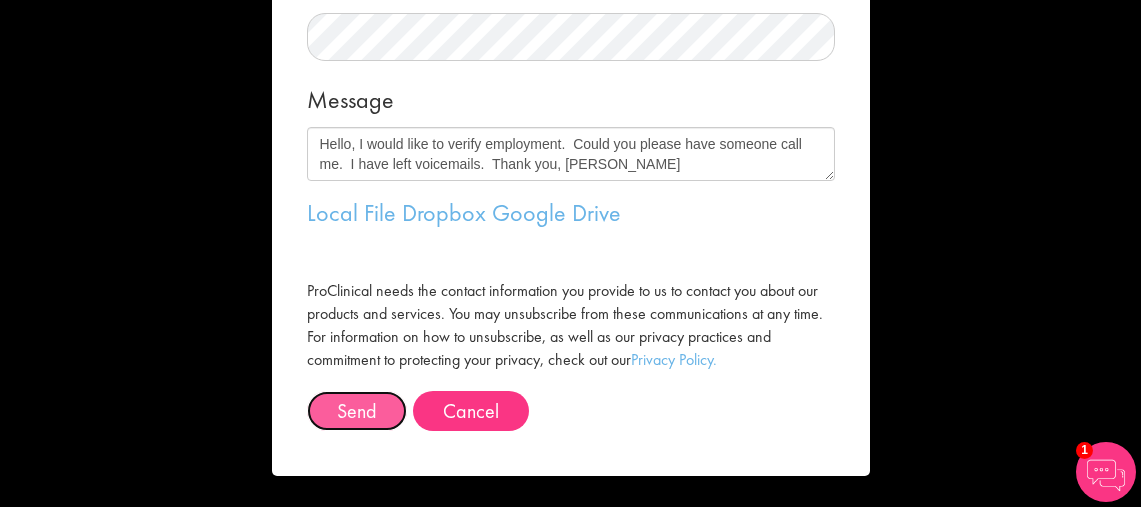 click on "Send" at bounding box center (357, 411) 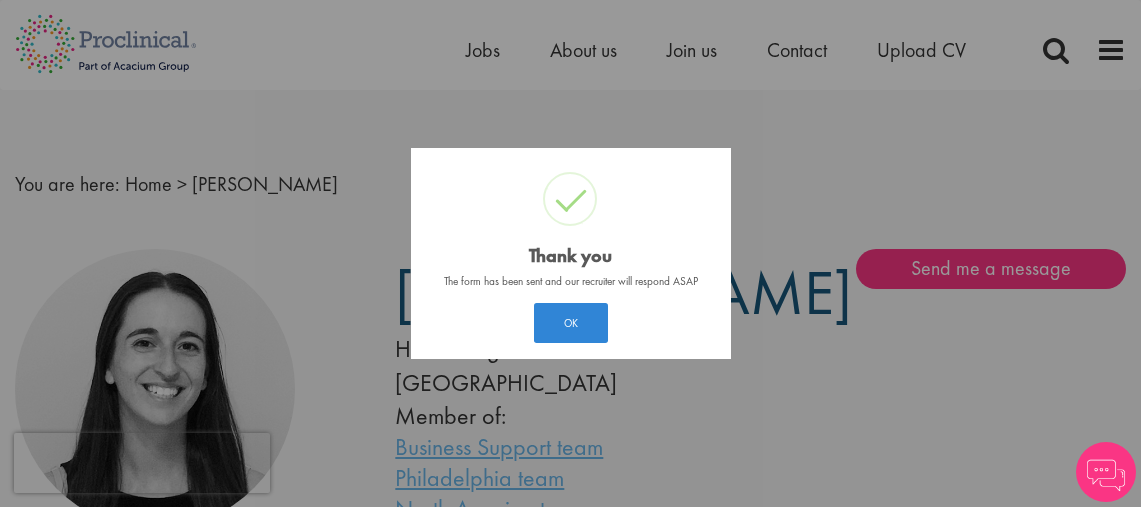 scroll, scrollTop: 0, scrollLeft: 0, axis: both 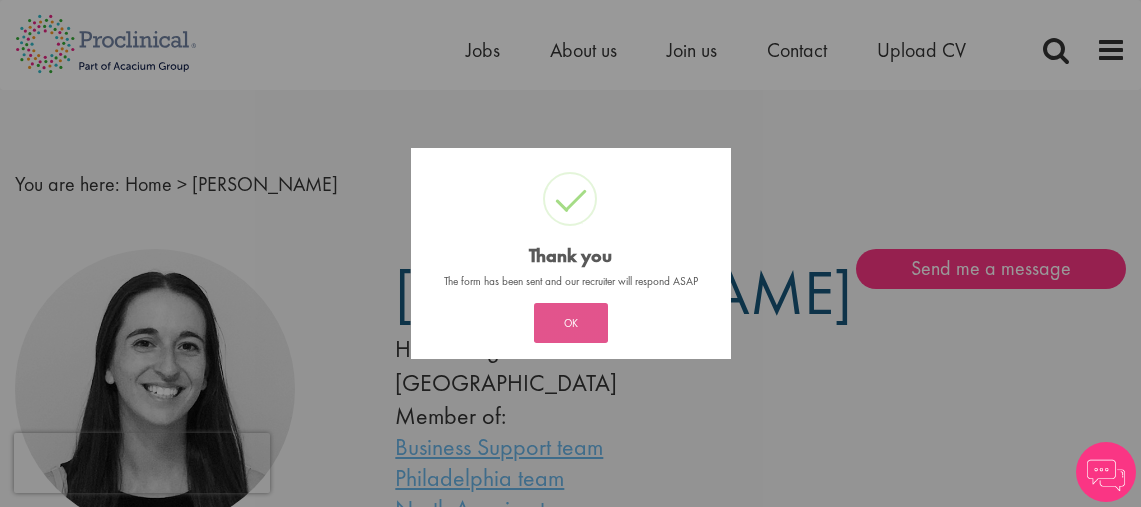 click on "OK" at bounding box center (571, 323) 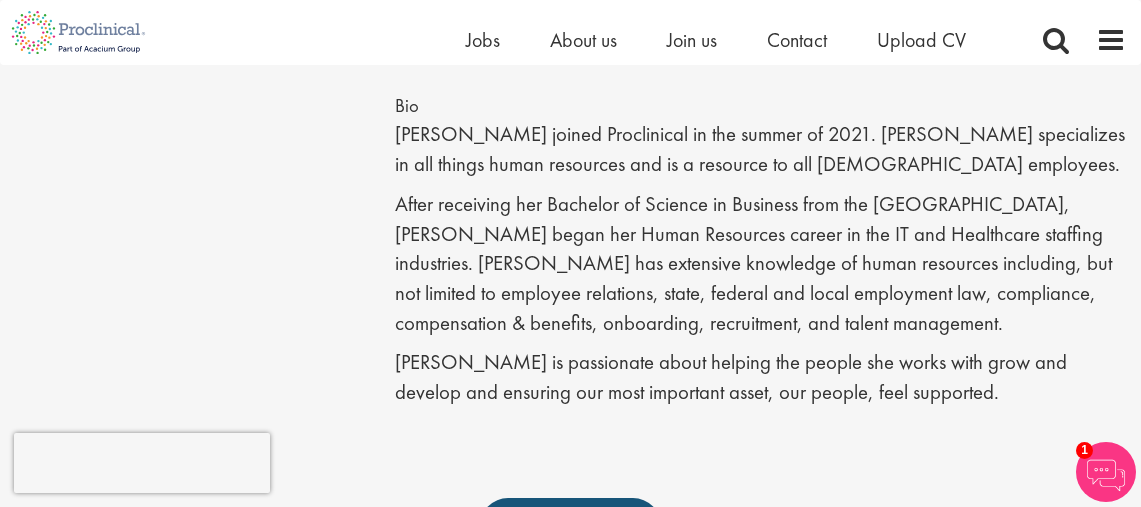 scroll, scrollTop: 0, scrollLeft: 0, axis: both 